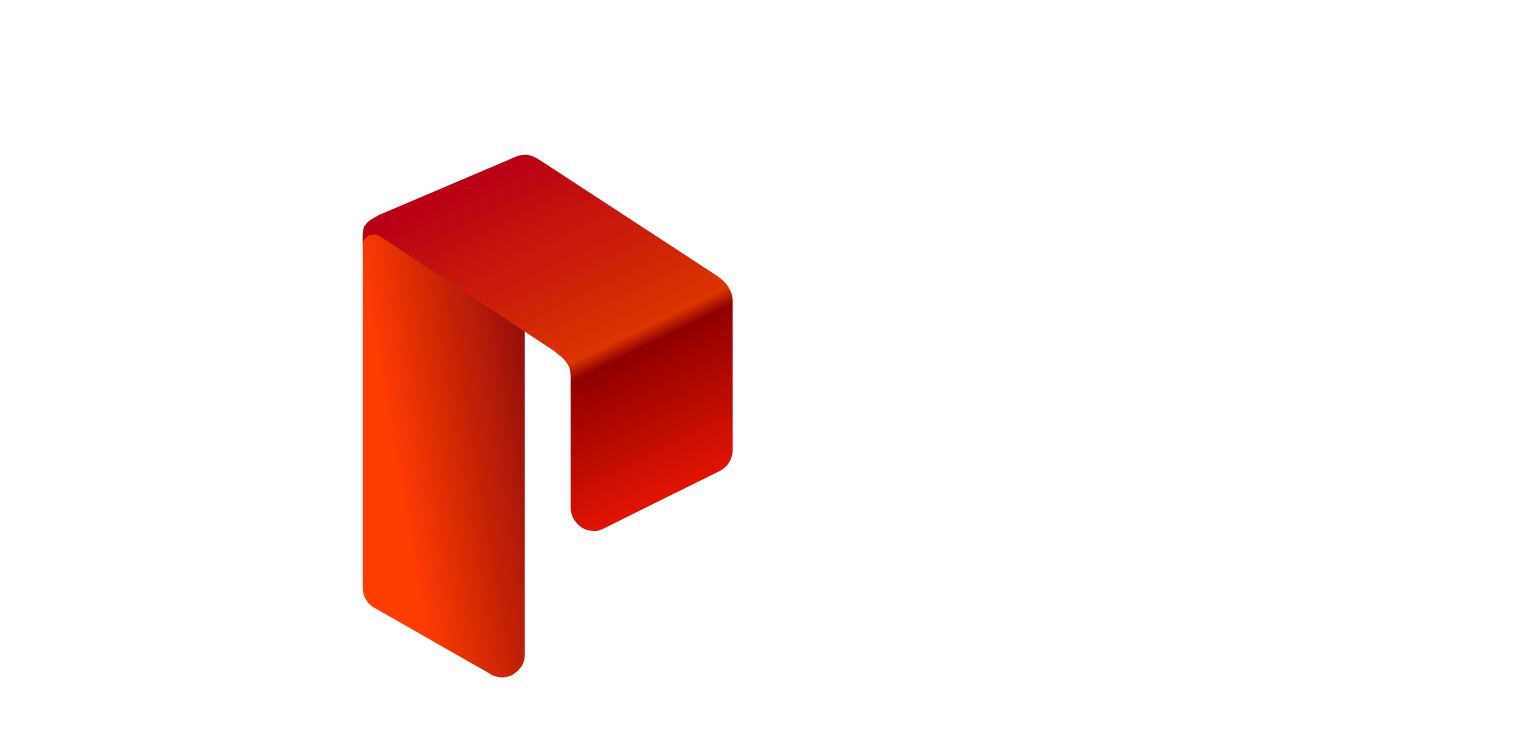 scroll, scrollTop: 0, scrollLeft: 0, axis: both 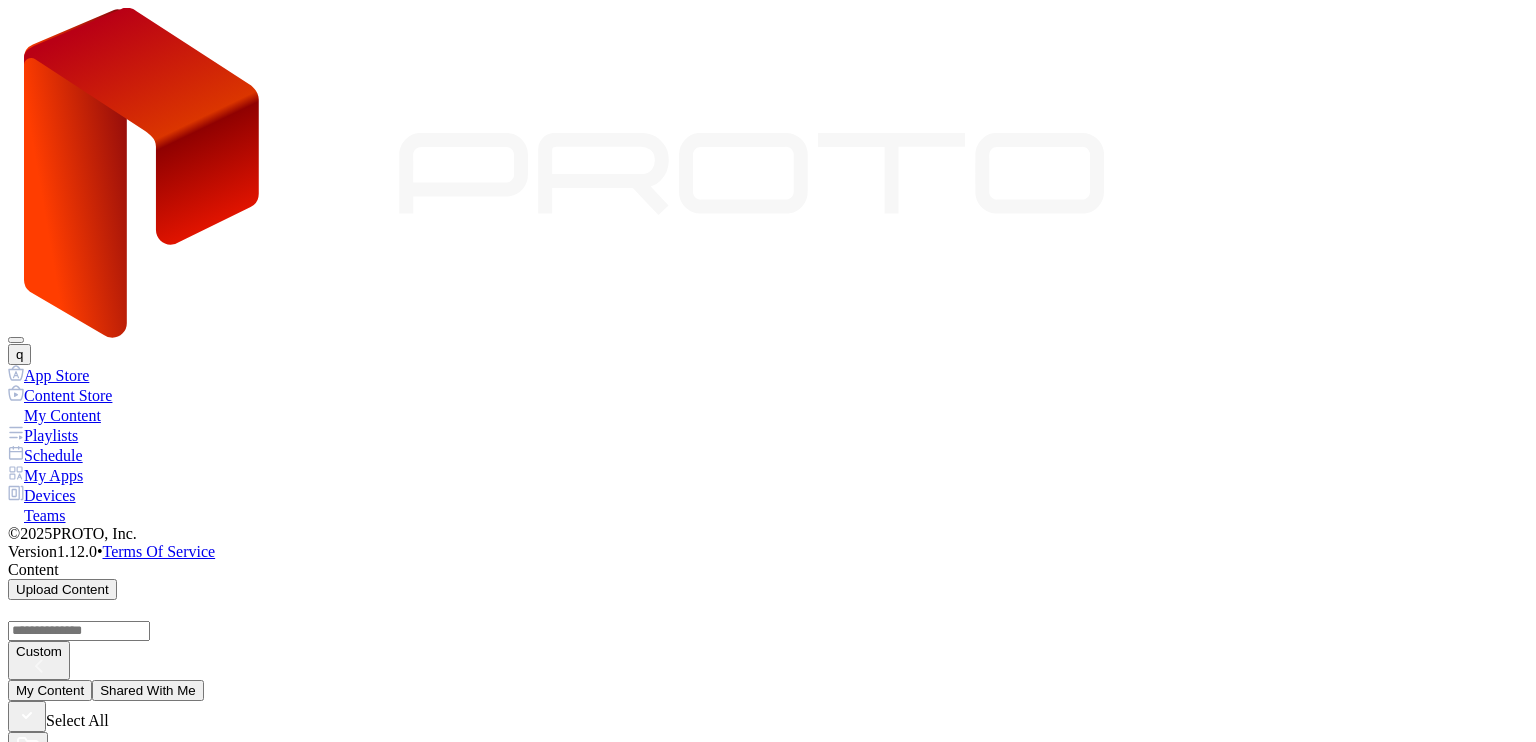 click on "q" at bounding box center (19, 354) 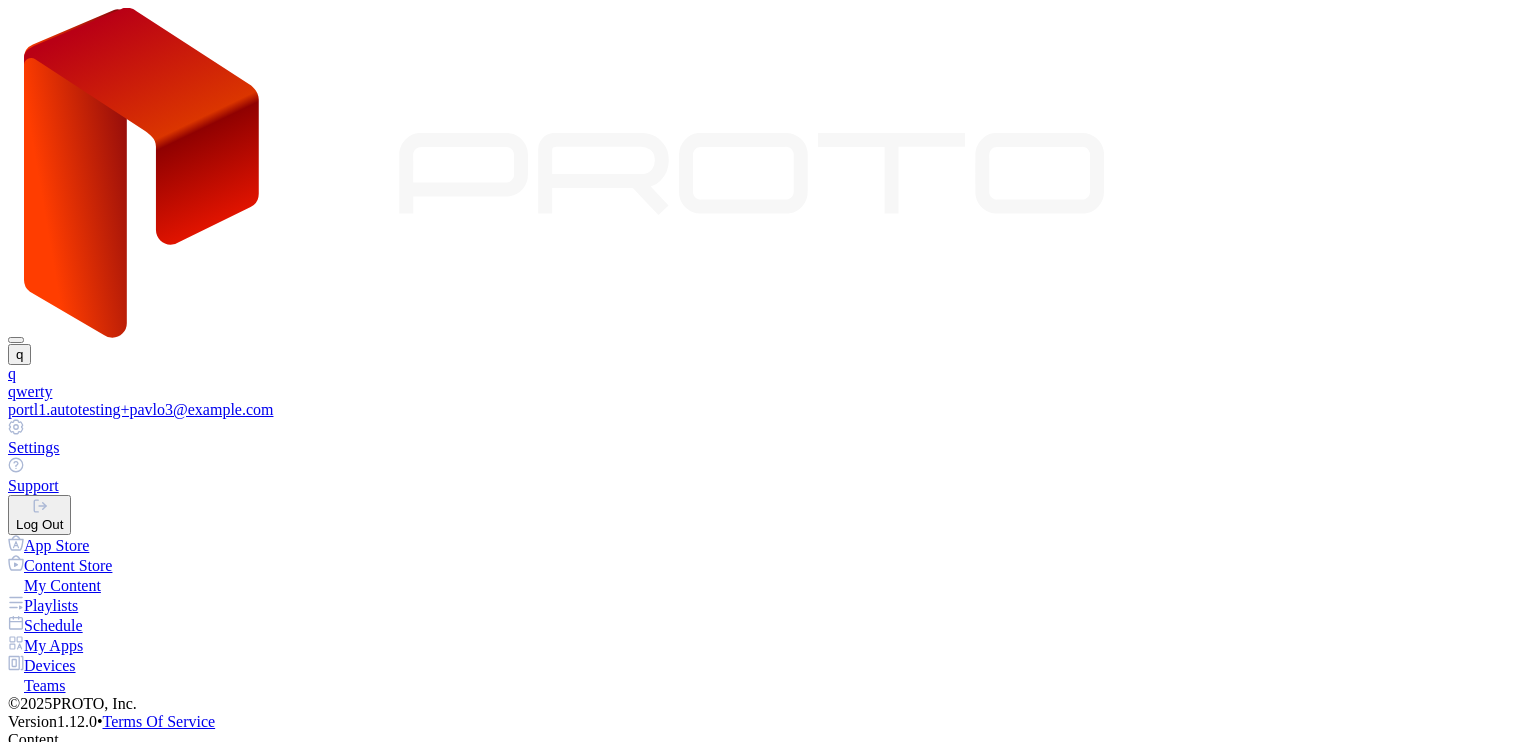 click on "Log Out" at bounding box center (39, 524) 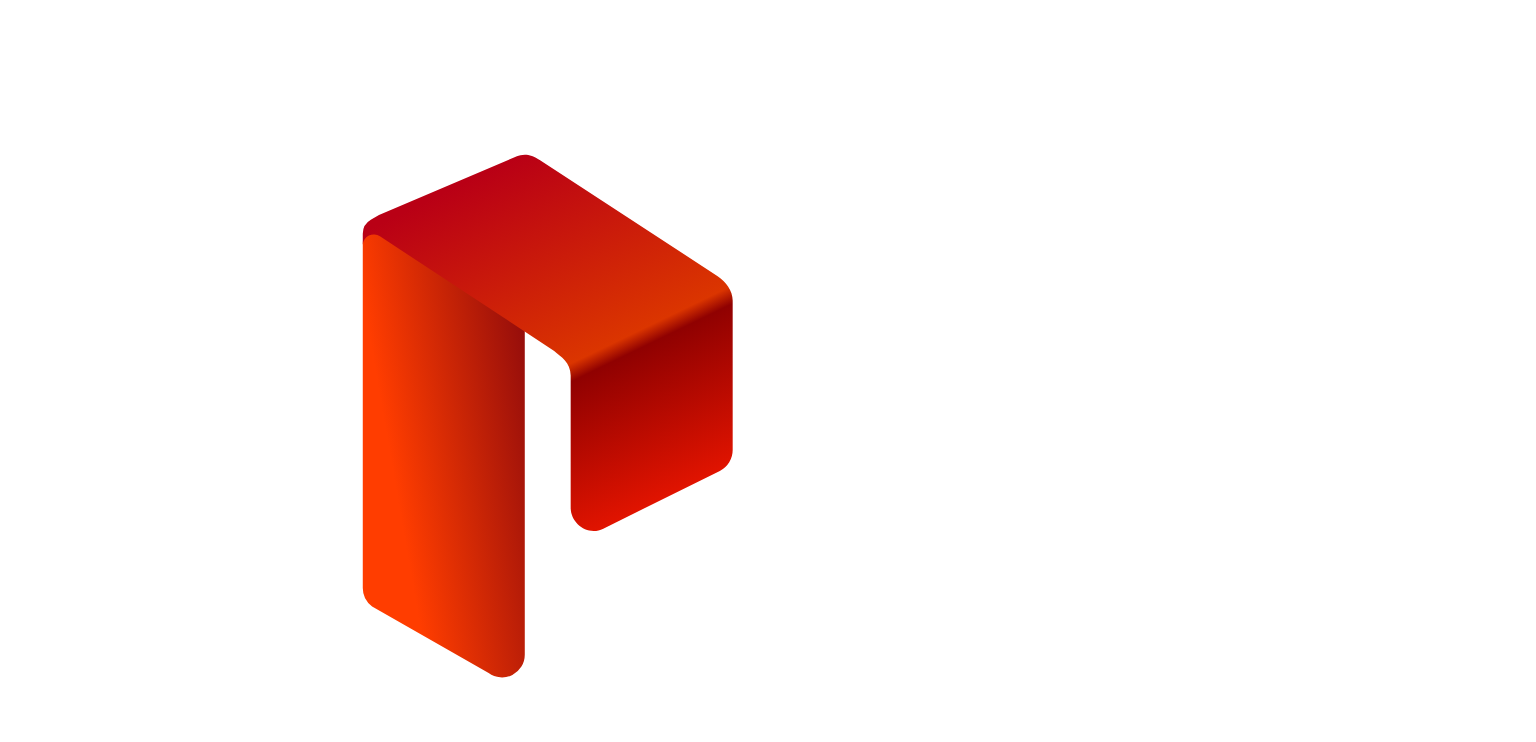 click on "**********" at bounding box center [79, 1206] 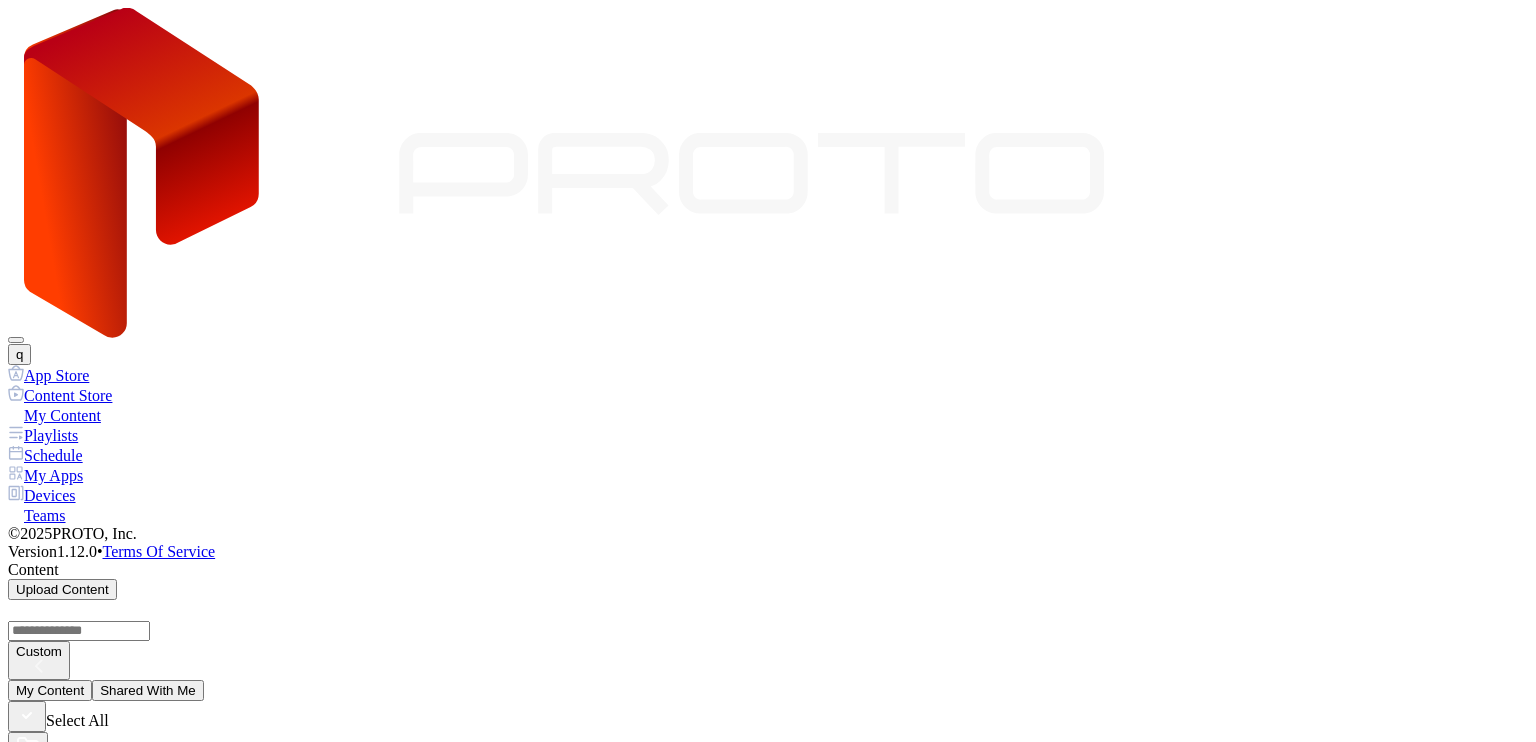 click on "q" at bounding box center [19, 354] 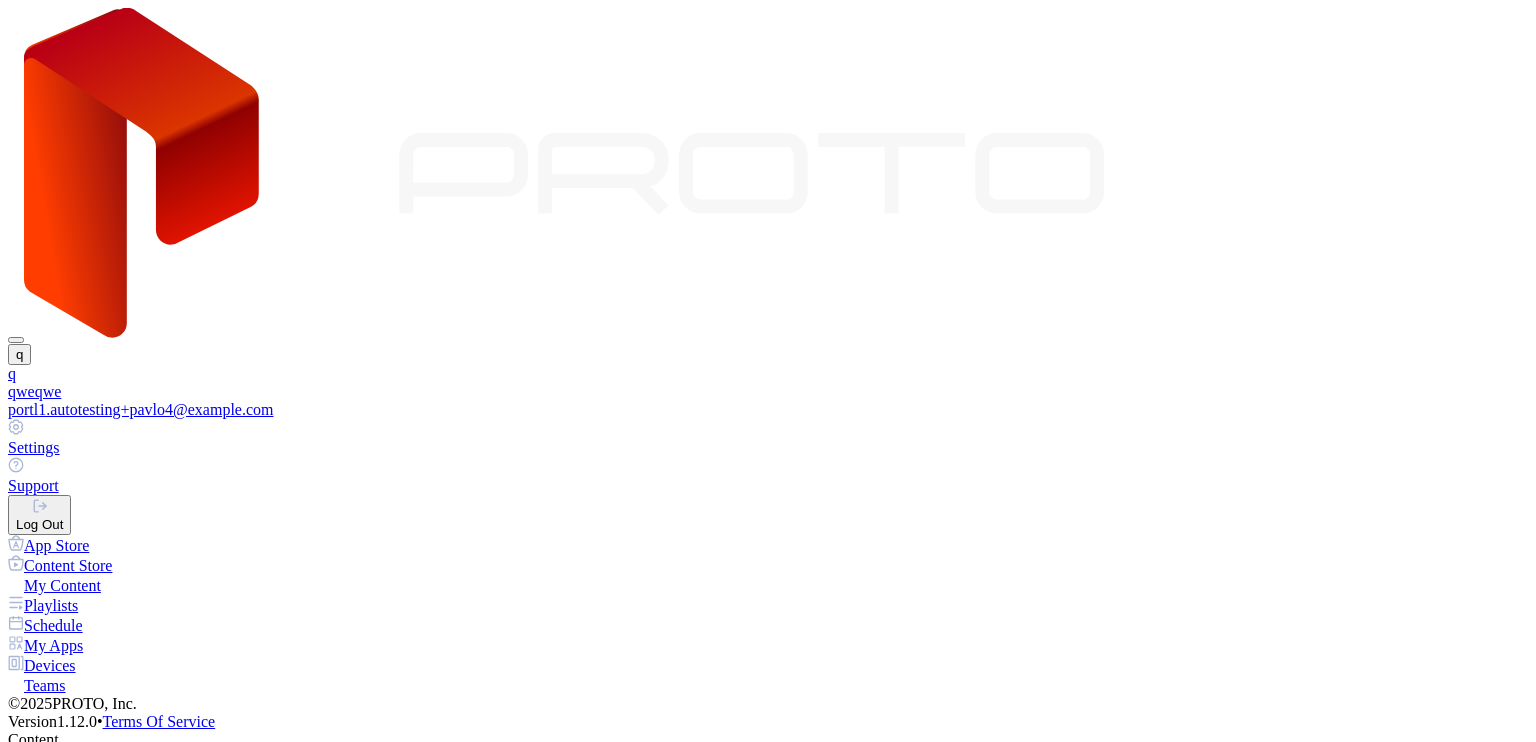 click on "Log Out" at bounding box center [39, 524] 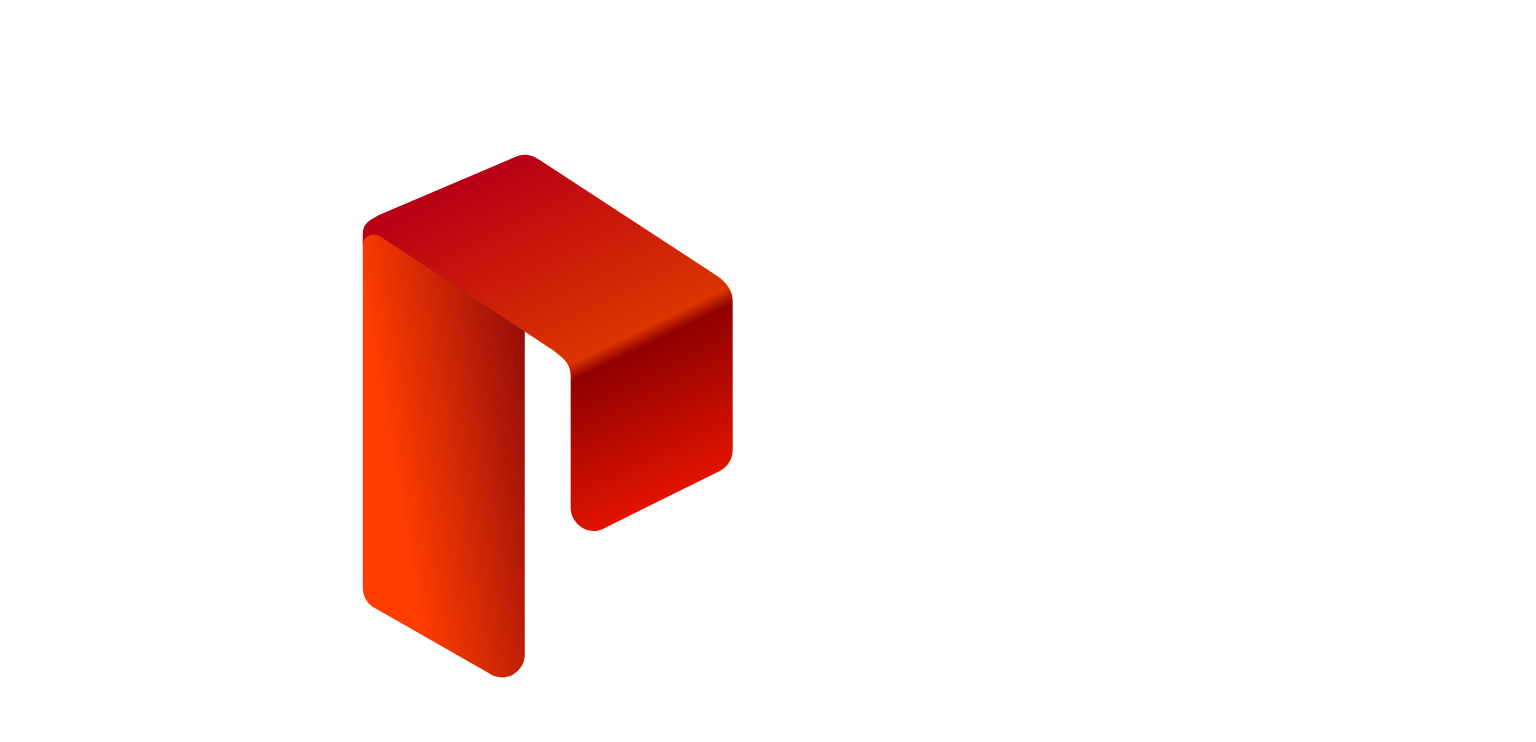 click on "**********" at bounding box center [79, 1206] 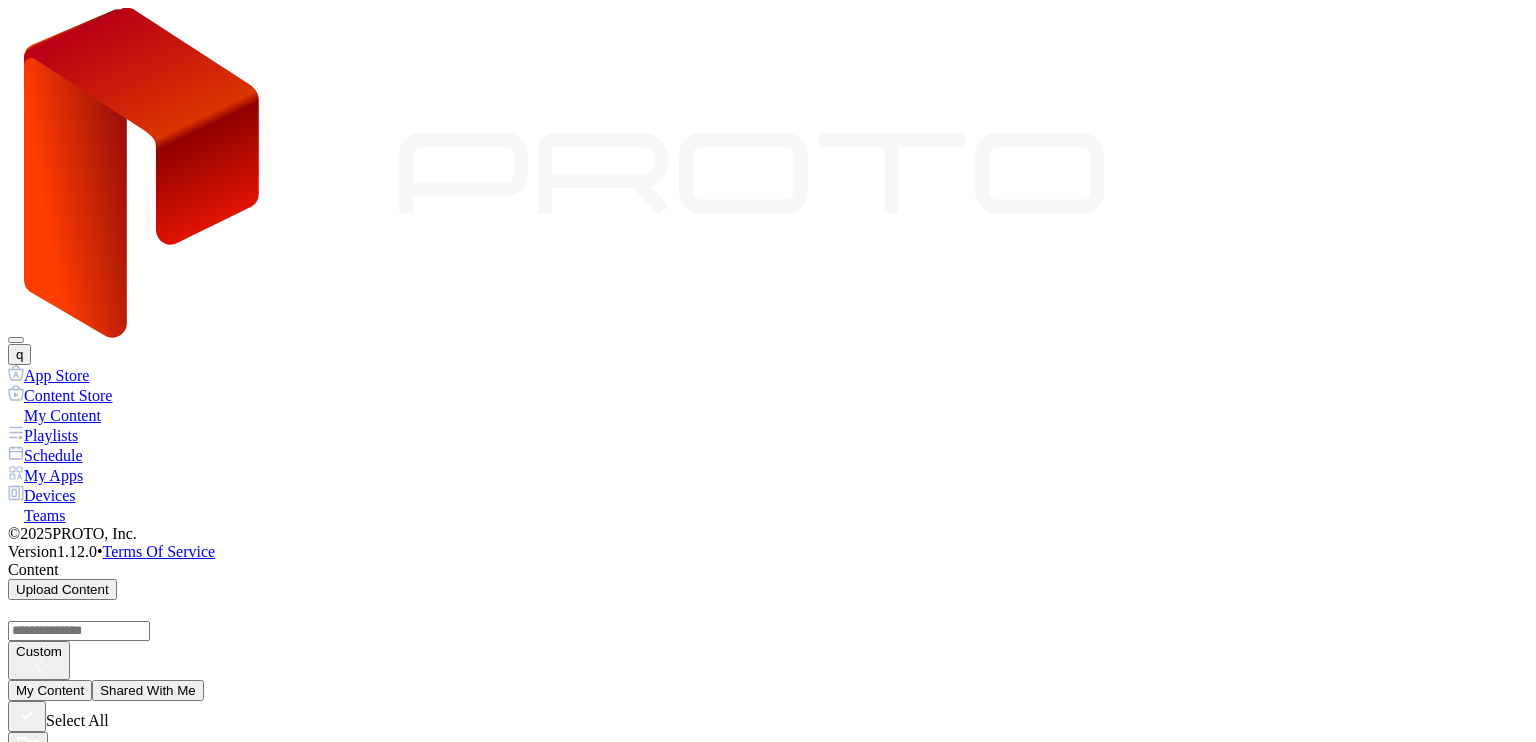 scroll, scrollTop: 0, scrollLeft: 0, axis: both 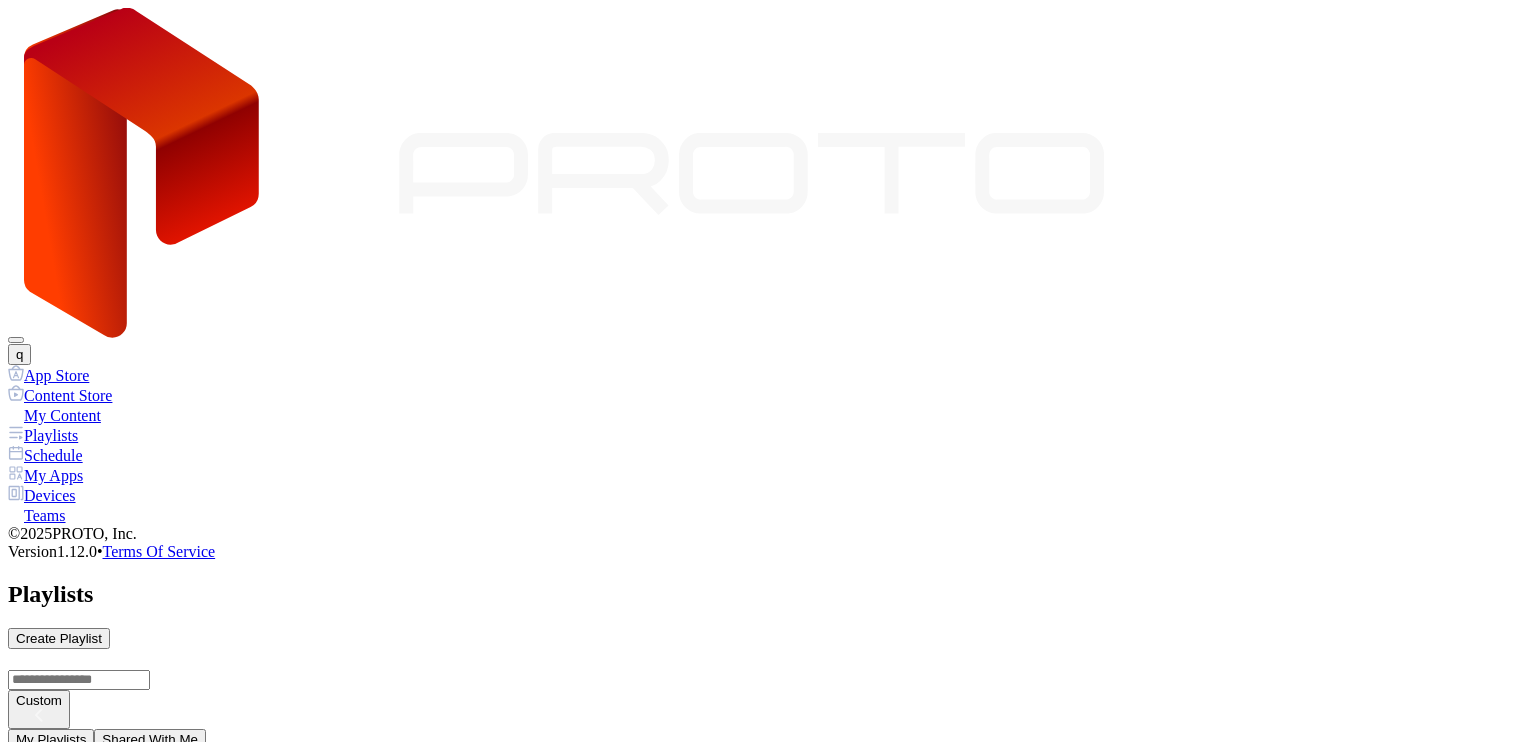 click on "Schedule" at bounding box center [768, 455] 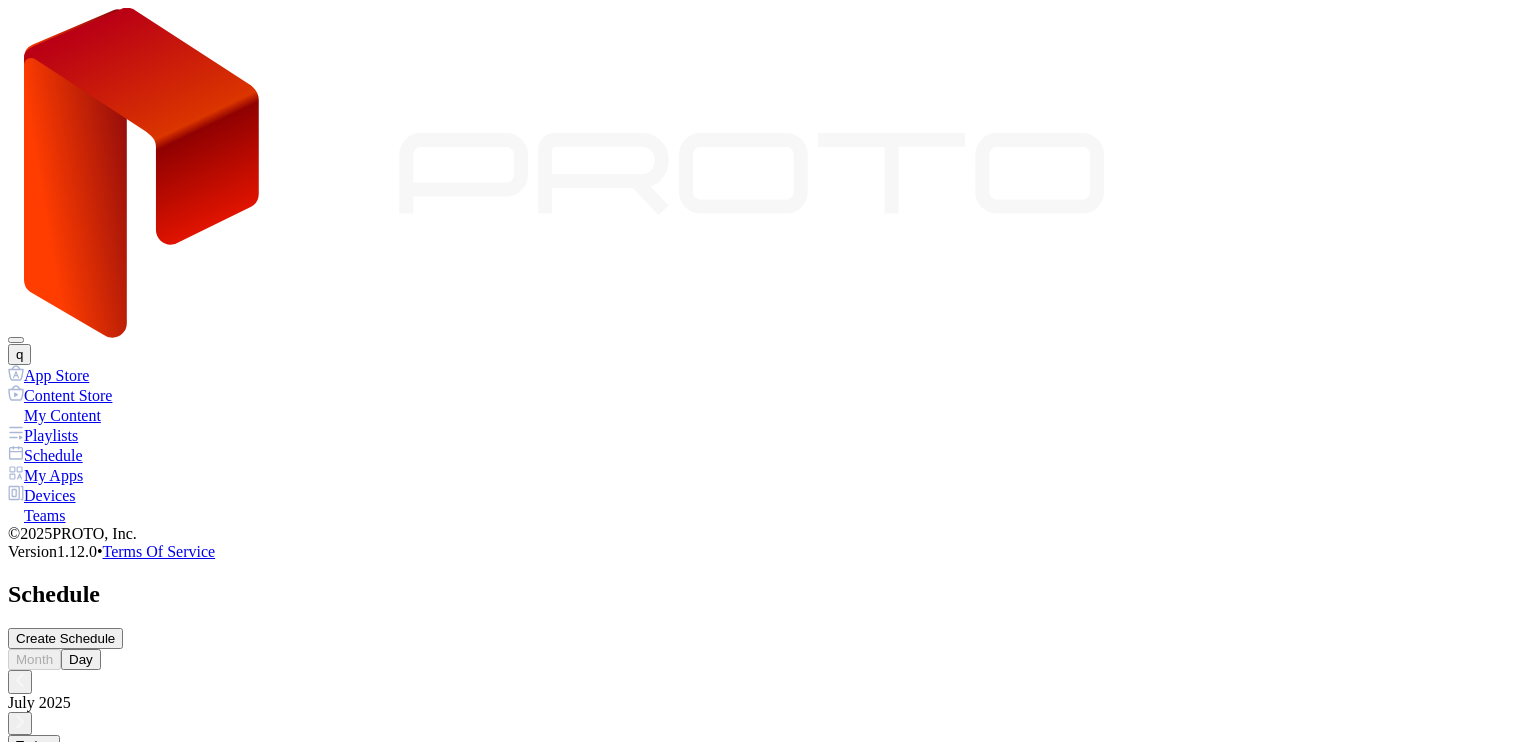 click on "My Apps" at bounding box center (768, 475) 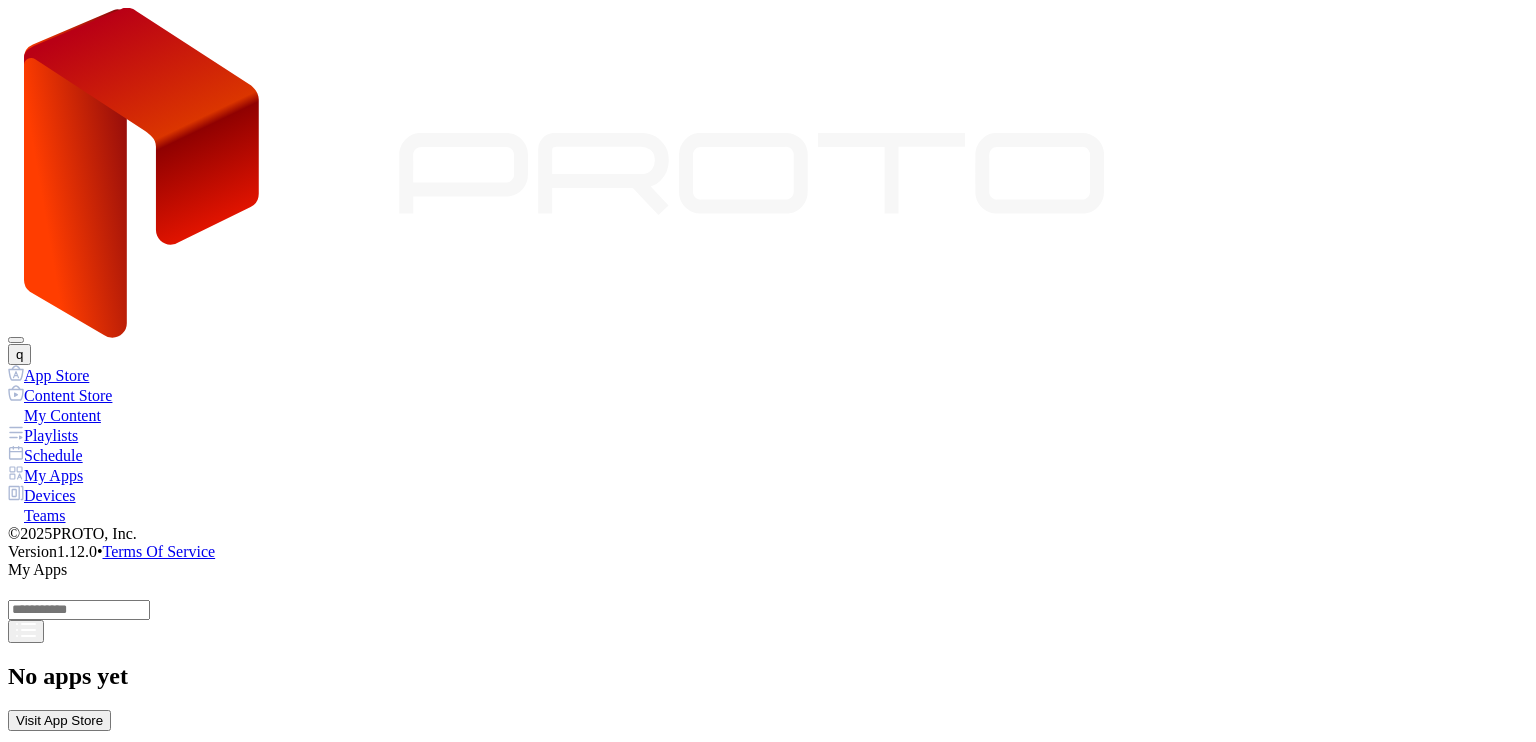 click on "Devices" at bounding box center (768, 495) 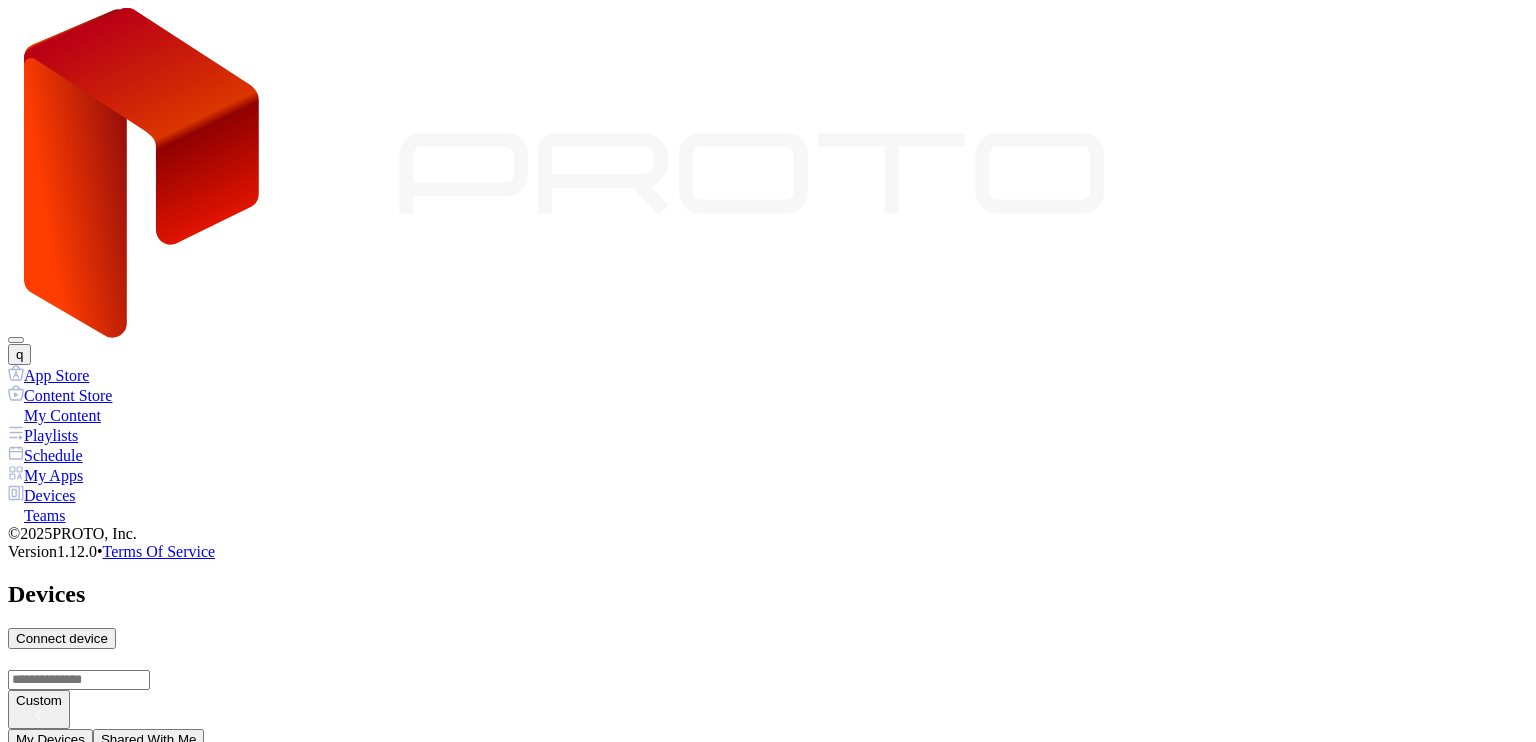 click on "Teams" at bounding box center [768, 515] 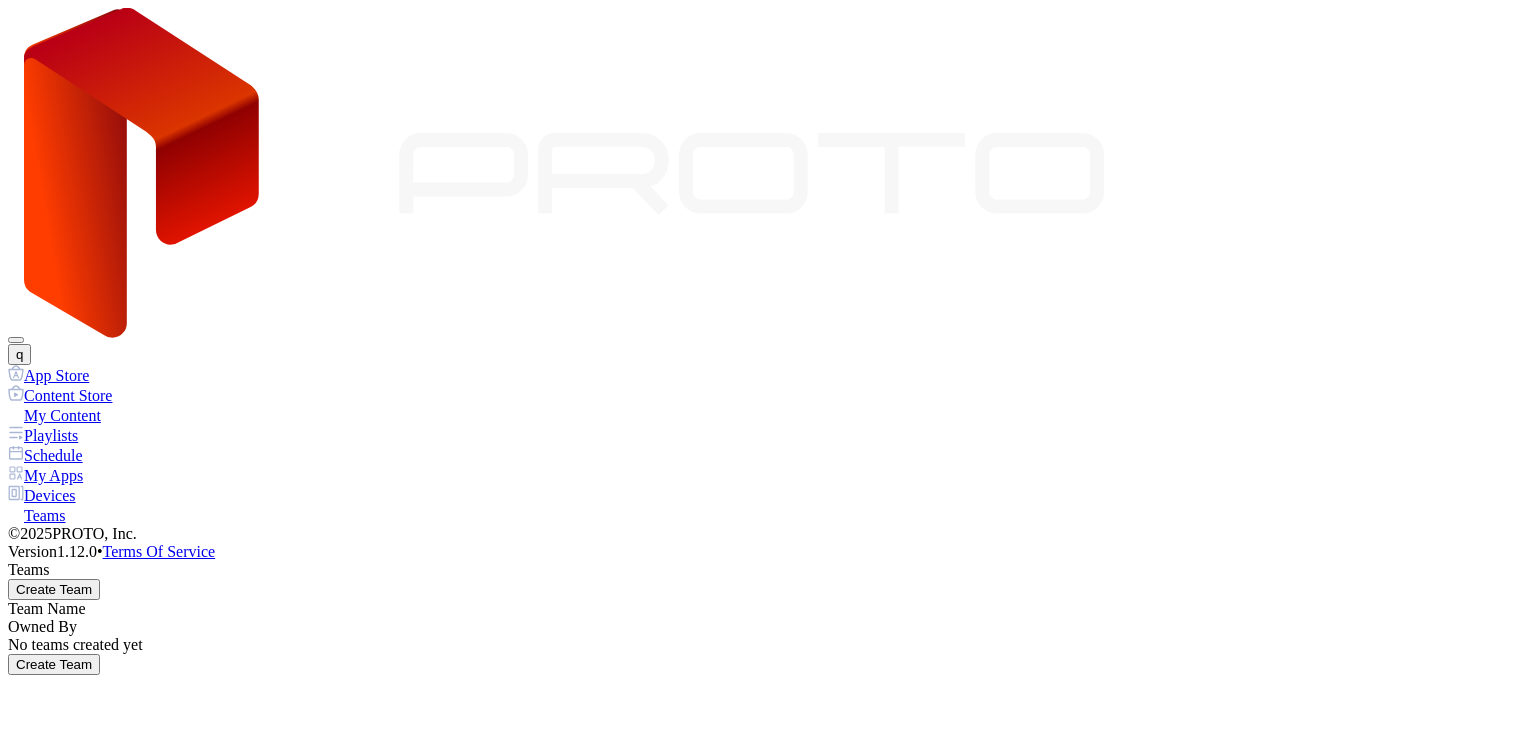 click on "Devices" at bounding box center (768, 495) 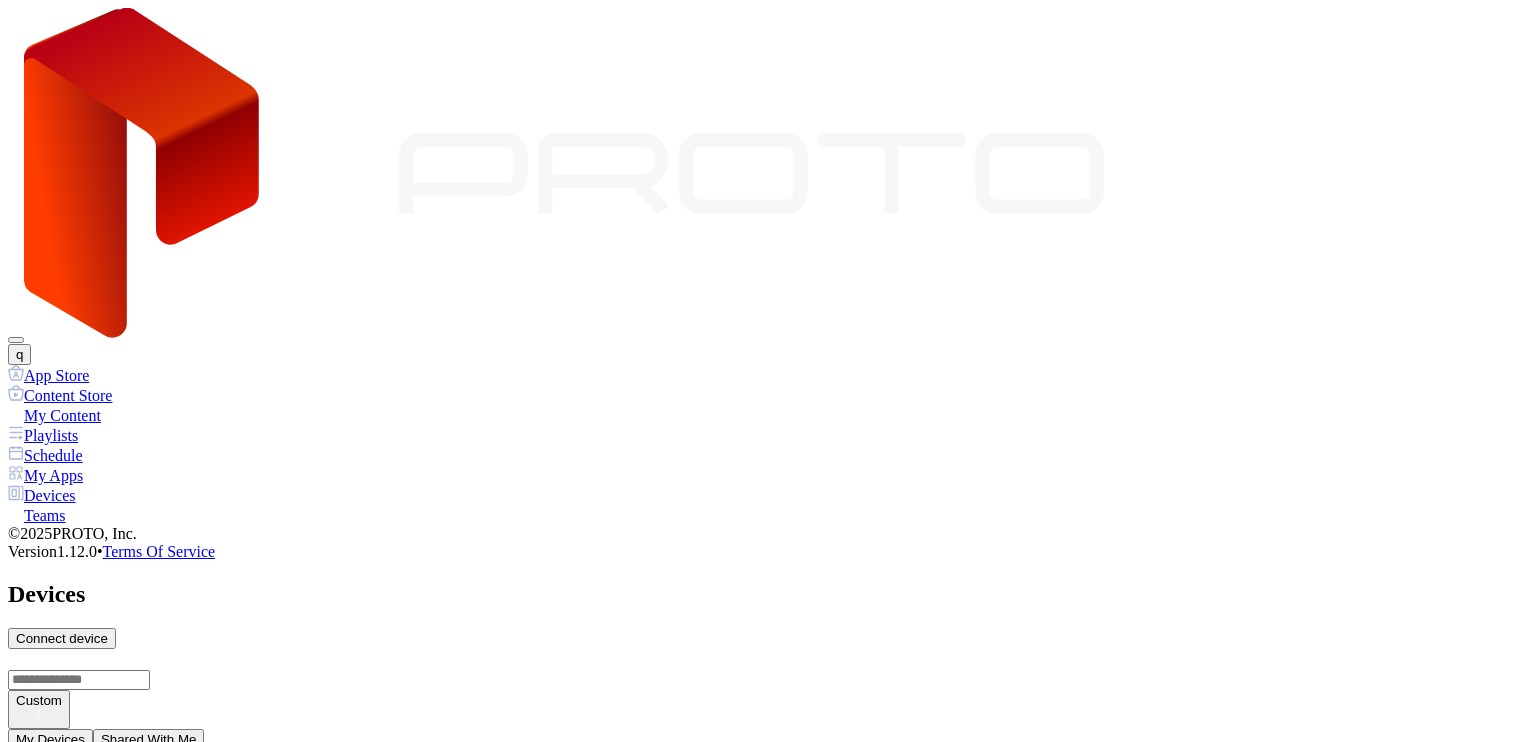 click on "My Apps" at bounding box center [768, 475] 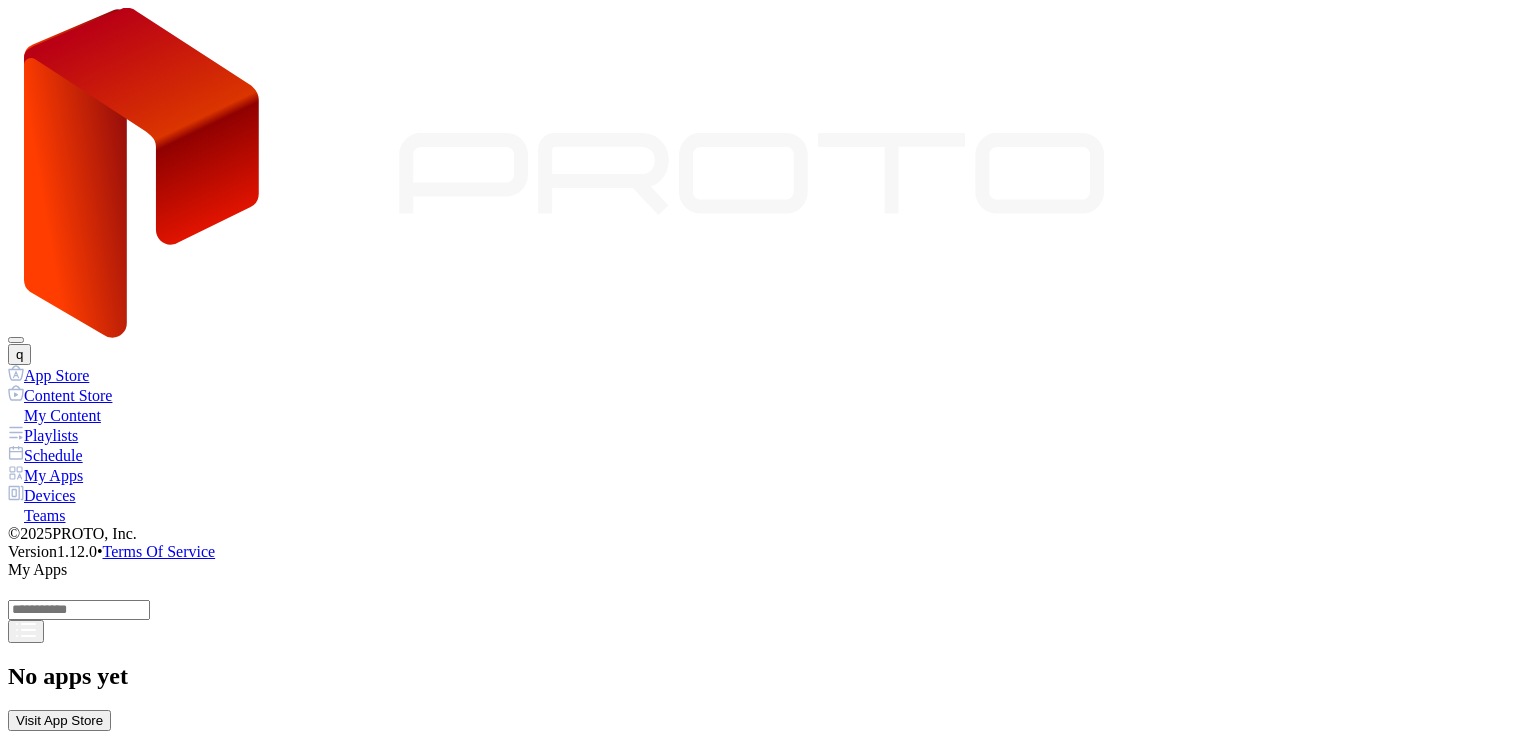 click on "Playlists" at bounding box center [768, 435] 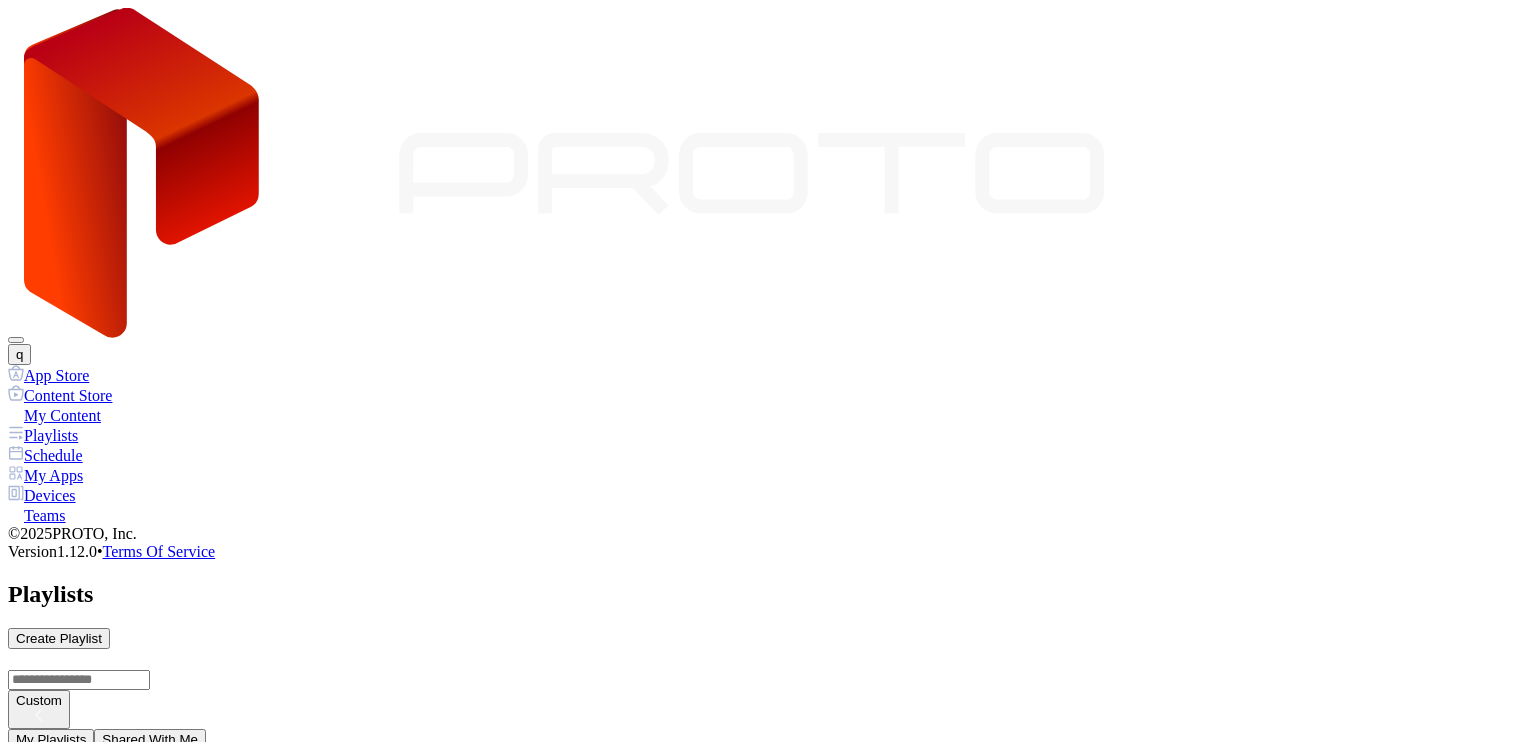 click on "My Content" at bounding box center (768, 415) 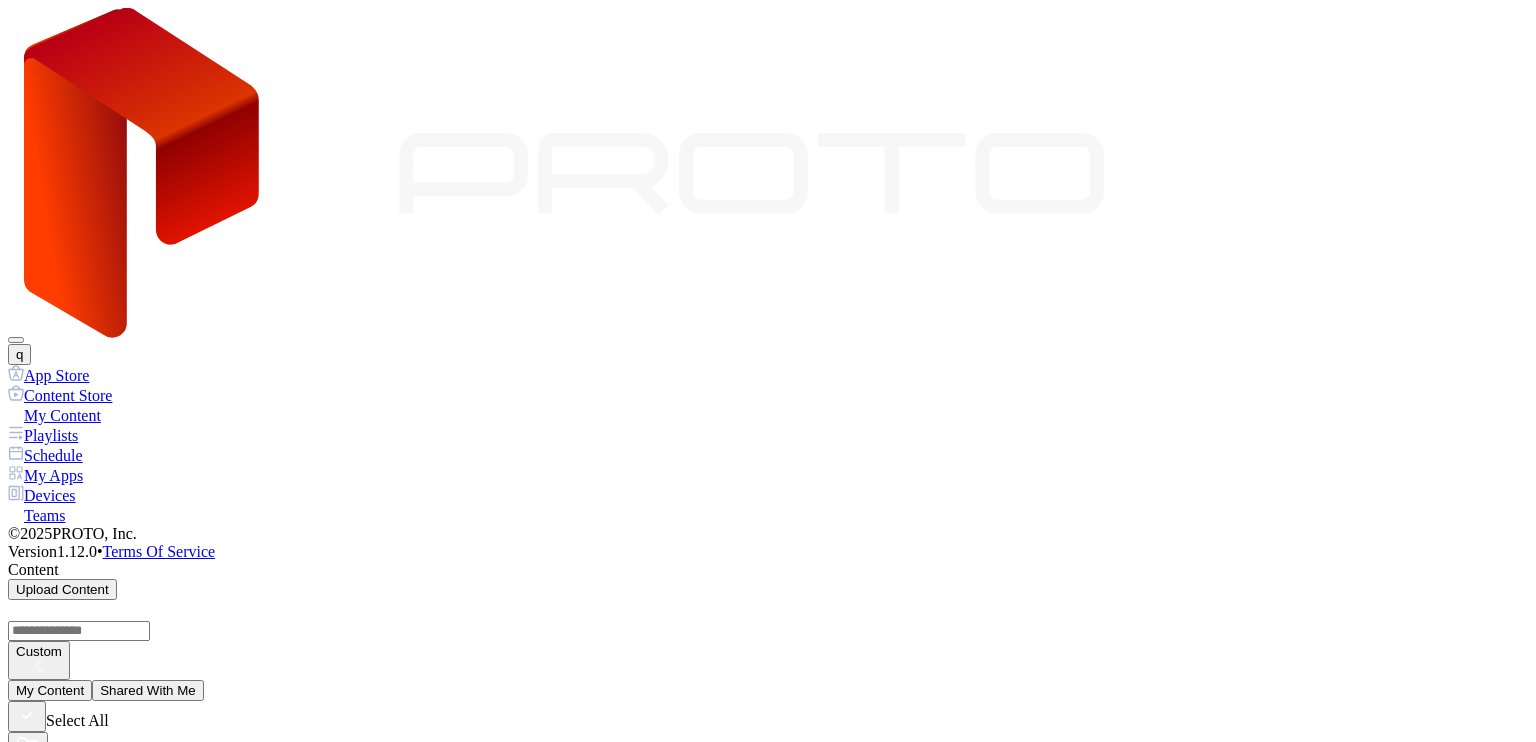 scroll, scrollTop: 0, scrollLeft: 0, axis: both 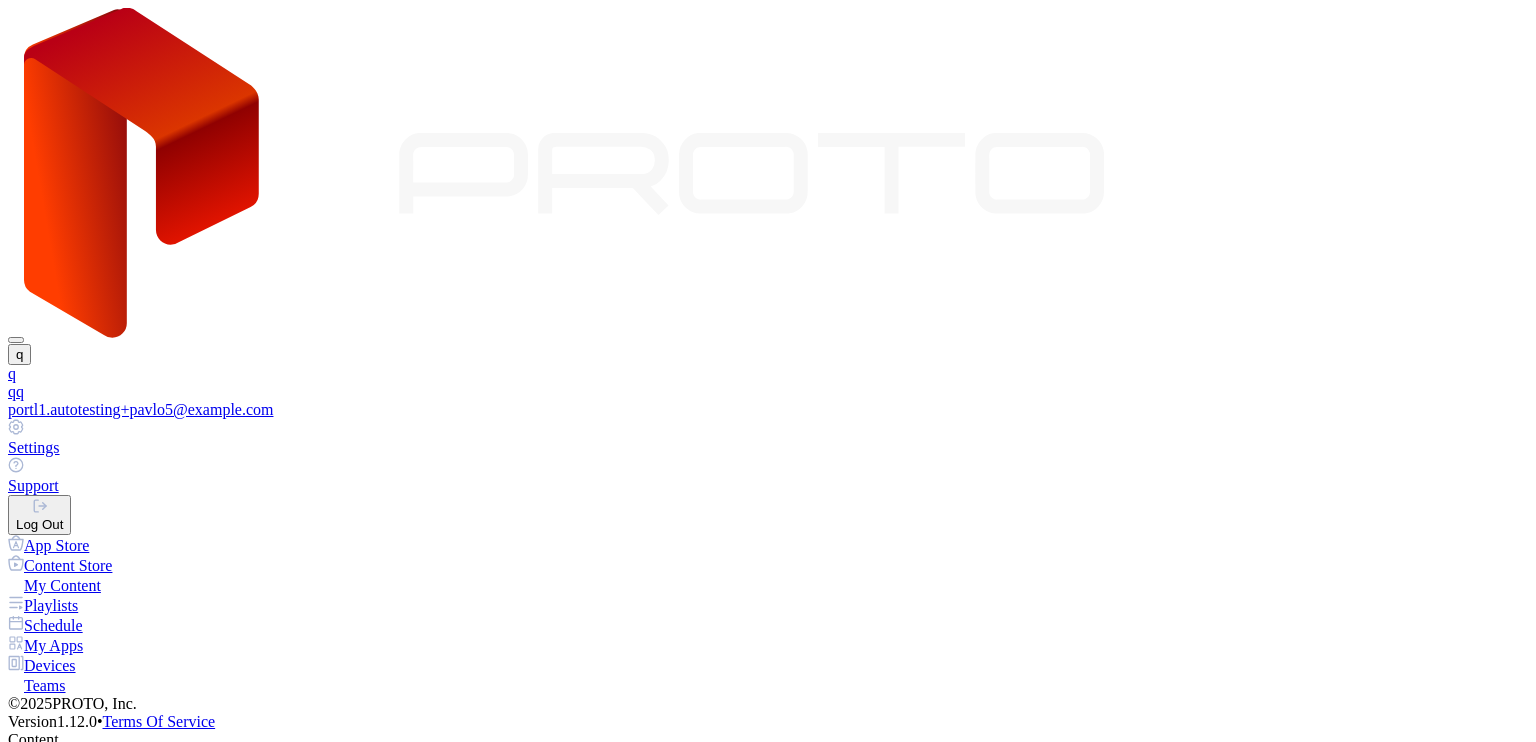 click on "Log Out" at bounding box center (39, 524) 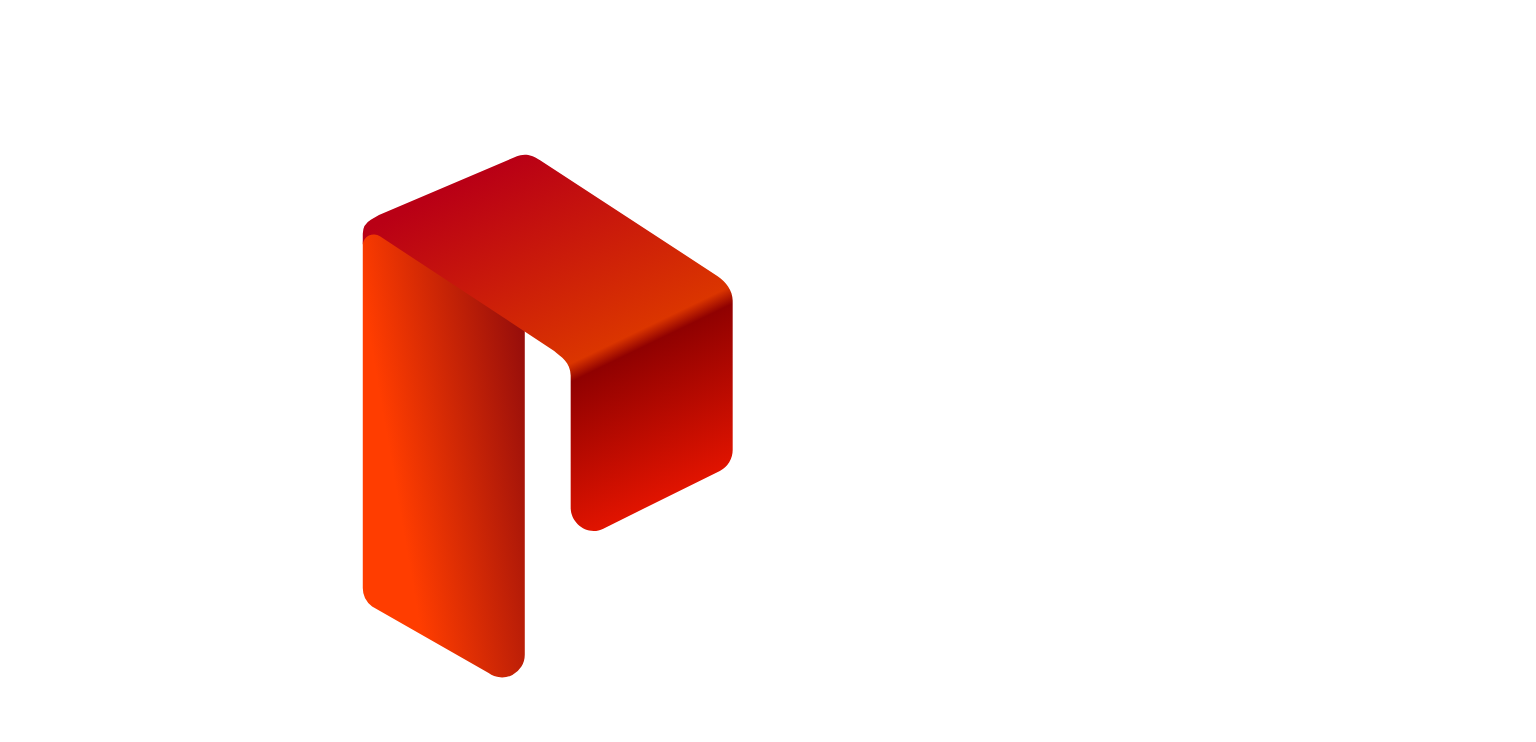 scroll, scrollTop: 0, scrollLeft: 0, axis: both 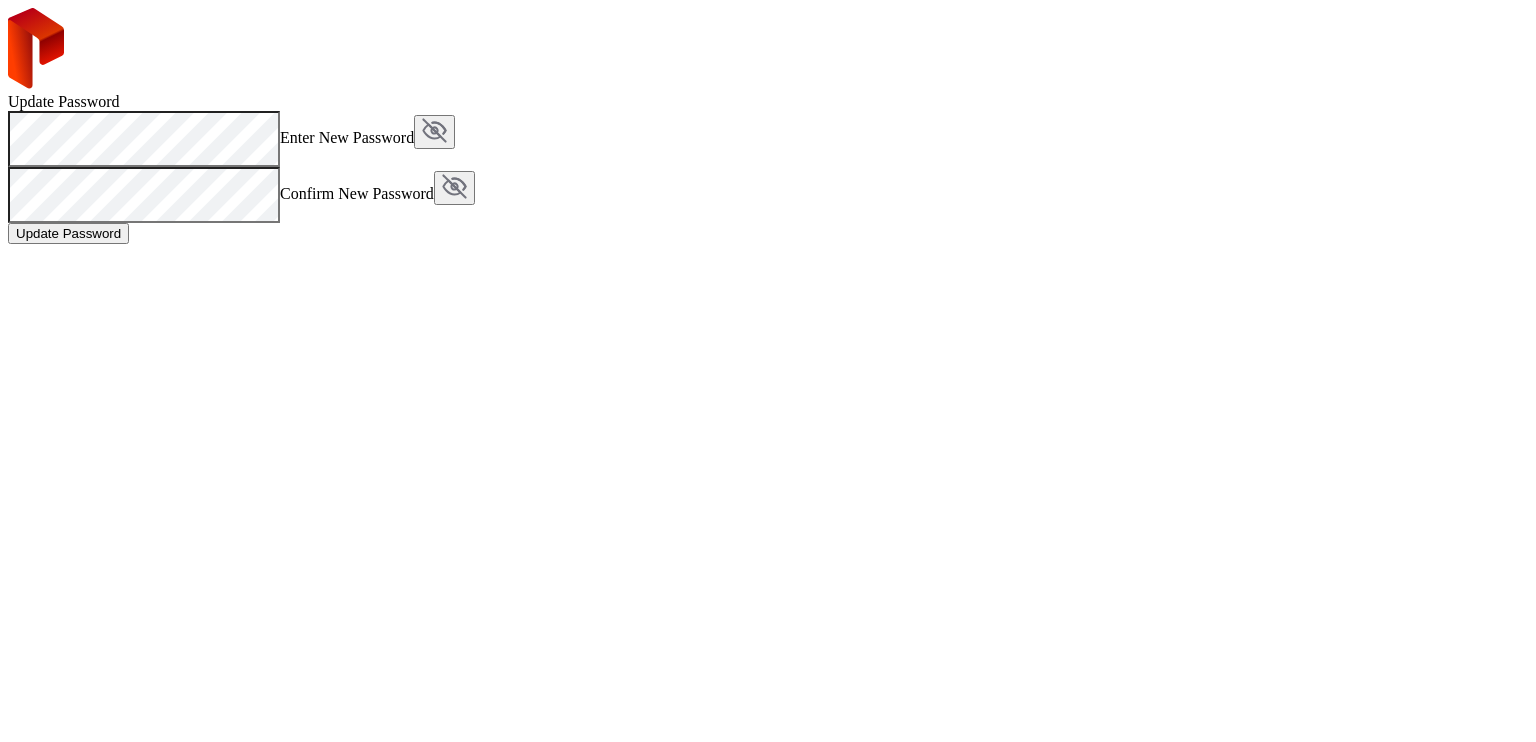 click at bounding box center (434, 130) 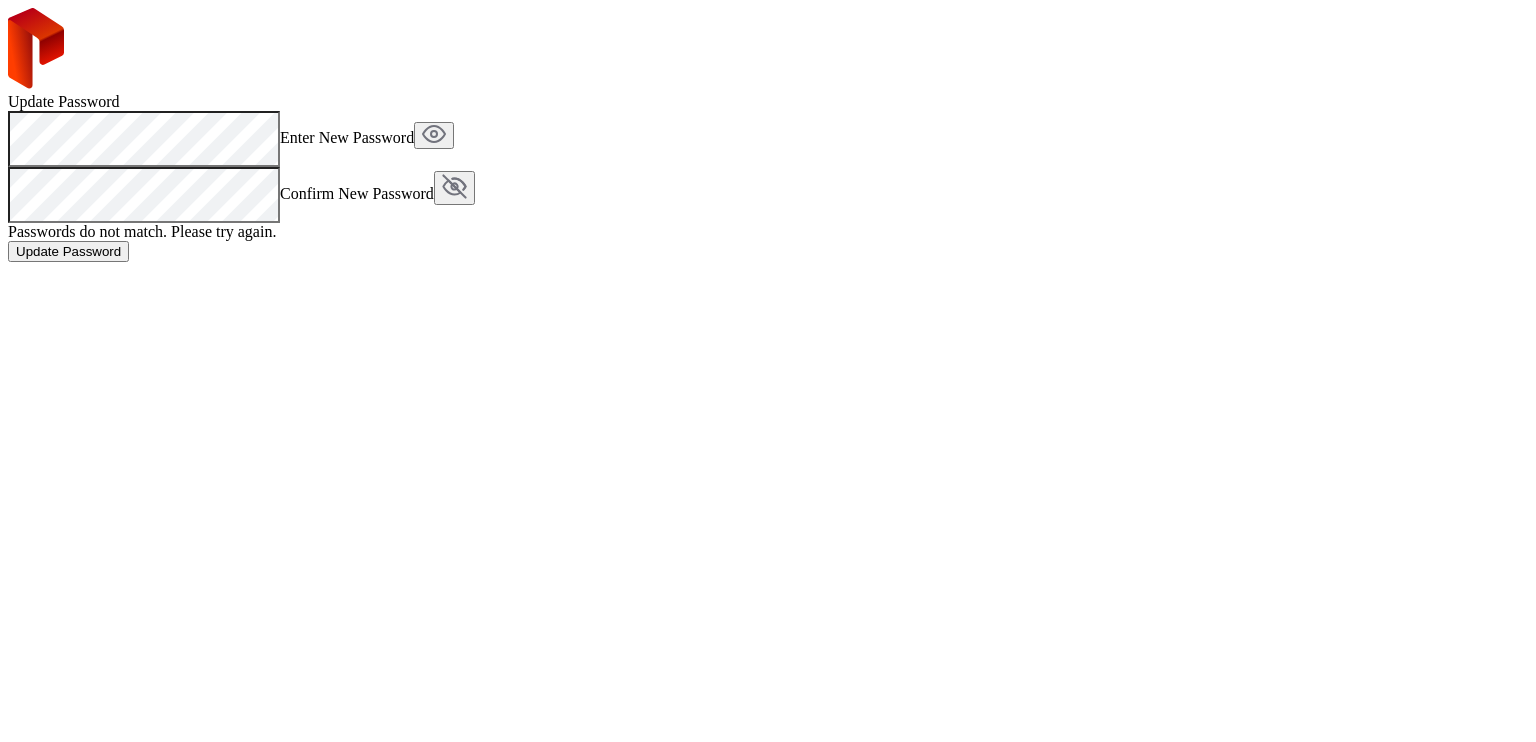 click at bounding box center (458, 184) 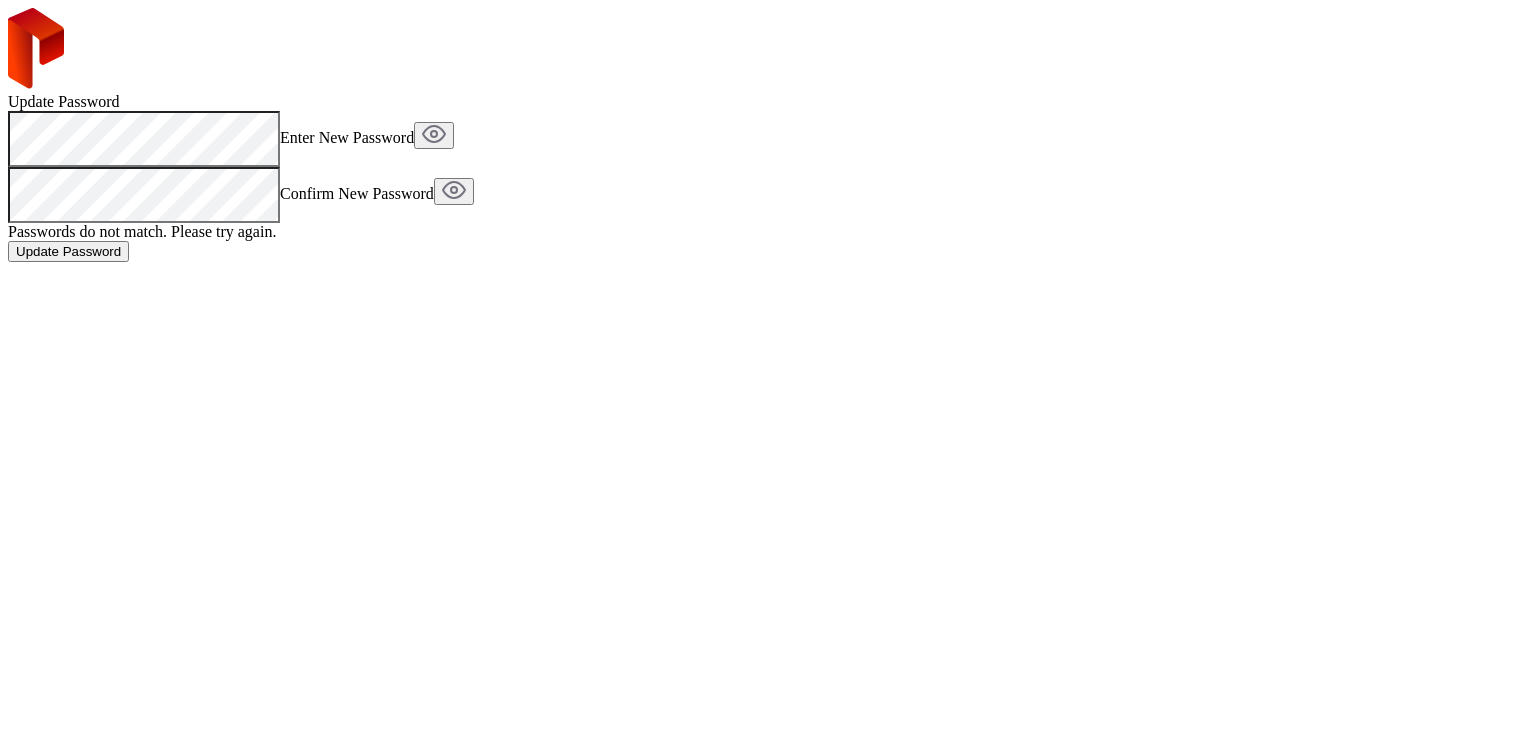 click on "Update Password" at bounding box center (68, 251) 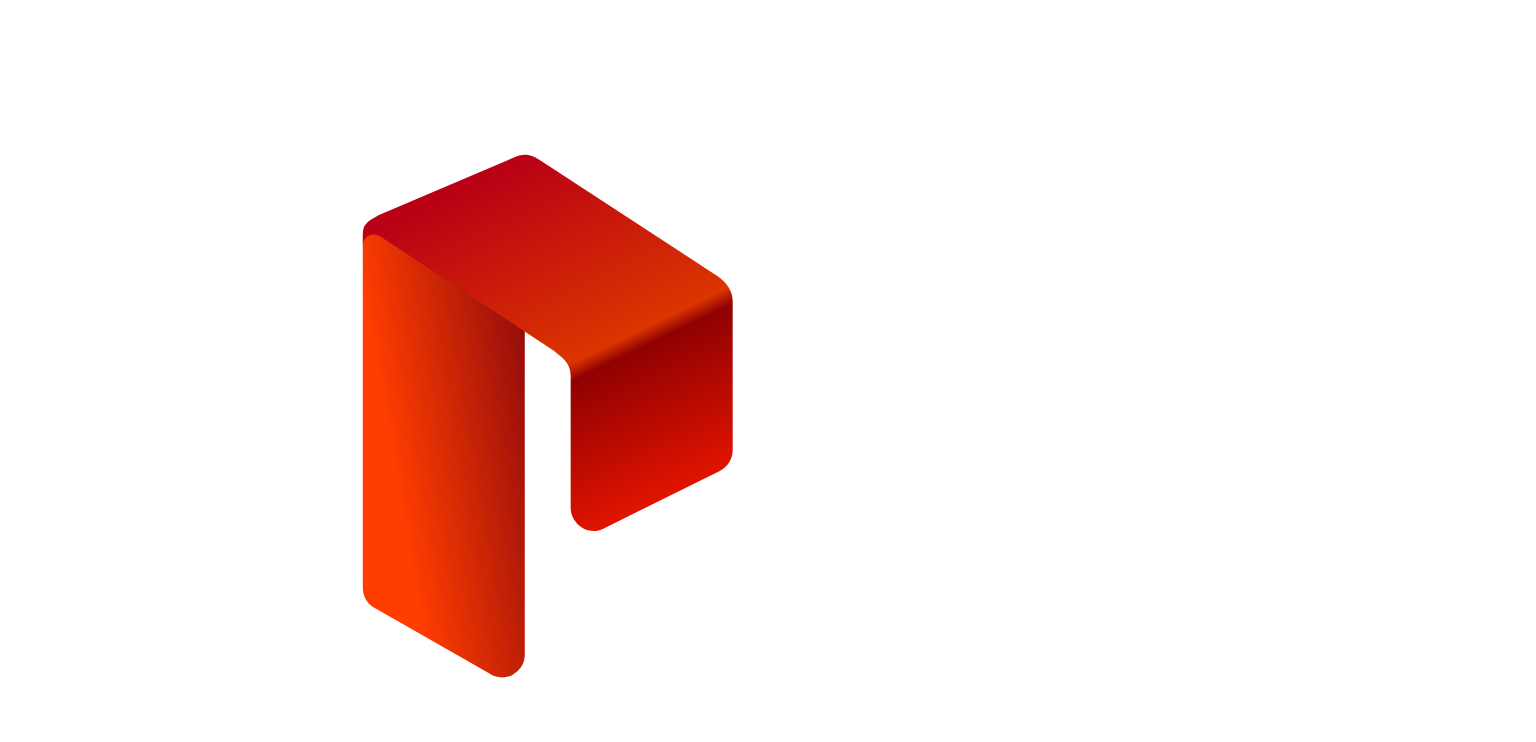 click on "Ok" at bounding box center [24, 1514] 